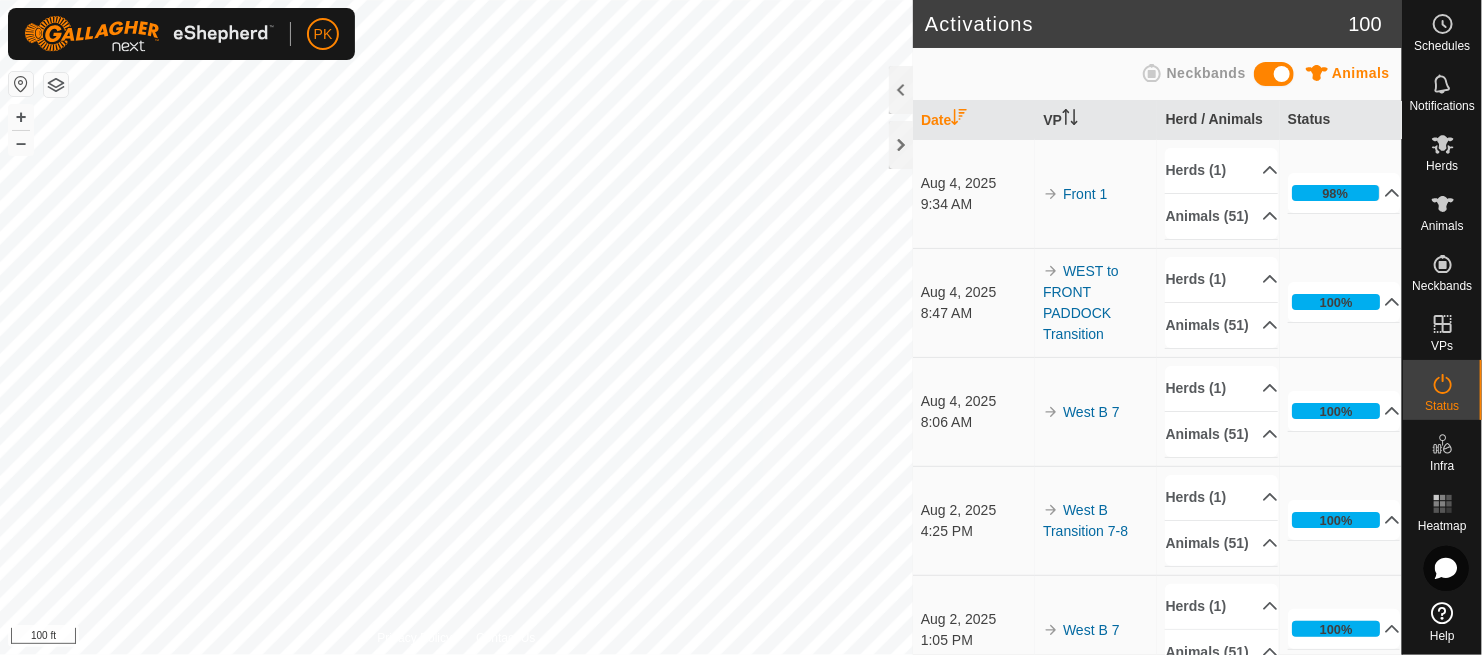 scroll, scrollTop: 0, scrollLeft: 0, axis: both 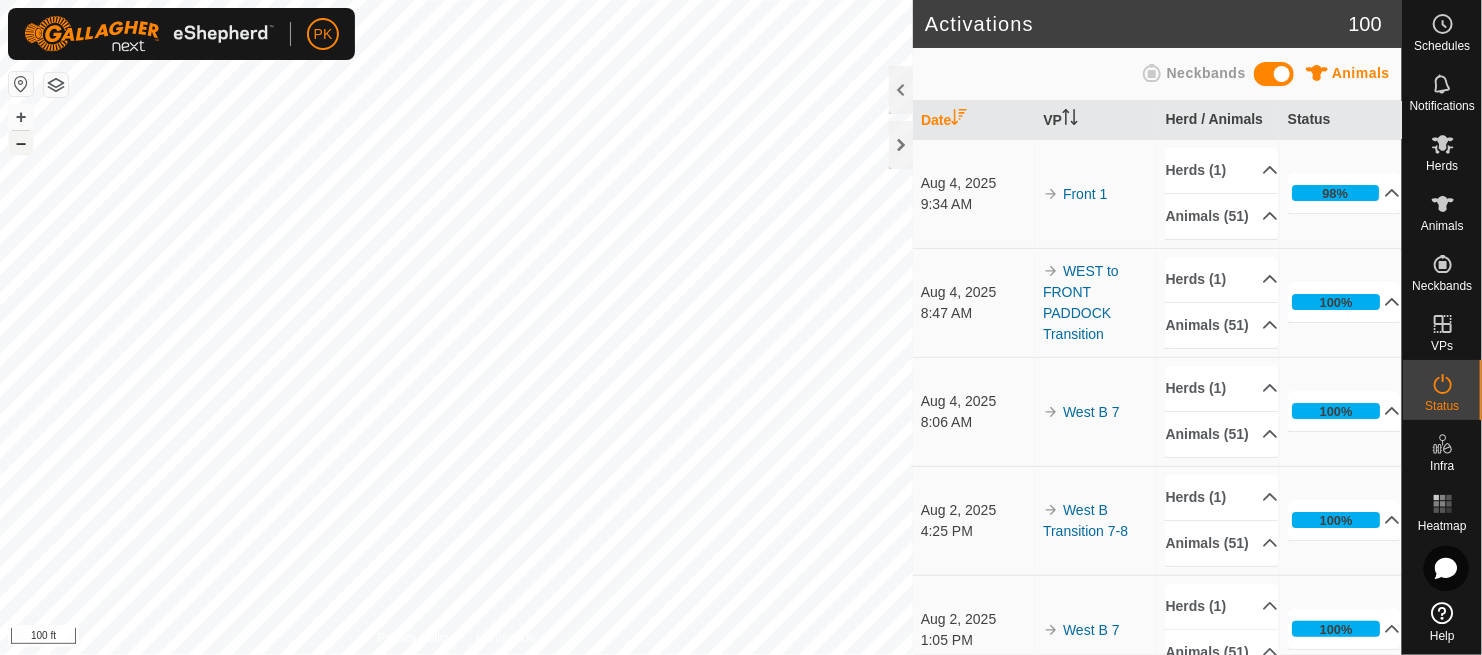 click on "–" at bounding box center [21, 143] 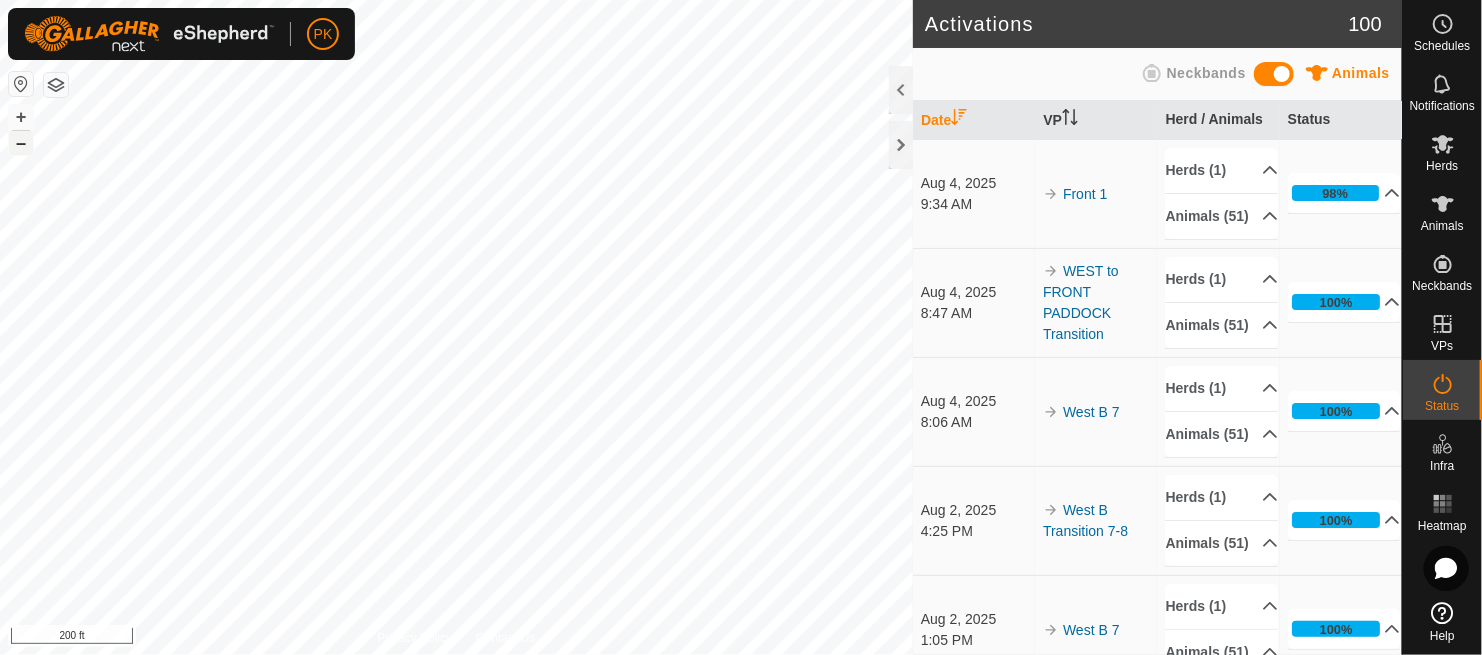 click on "–" at bounding box center (21, 143) 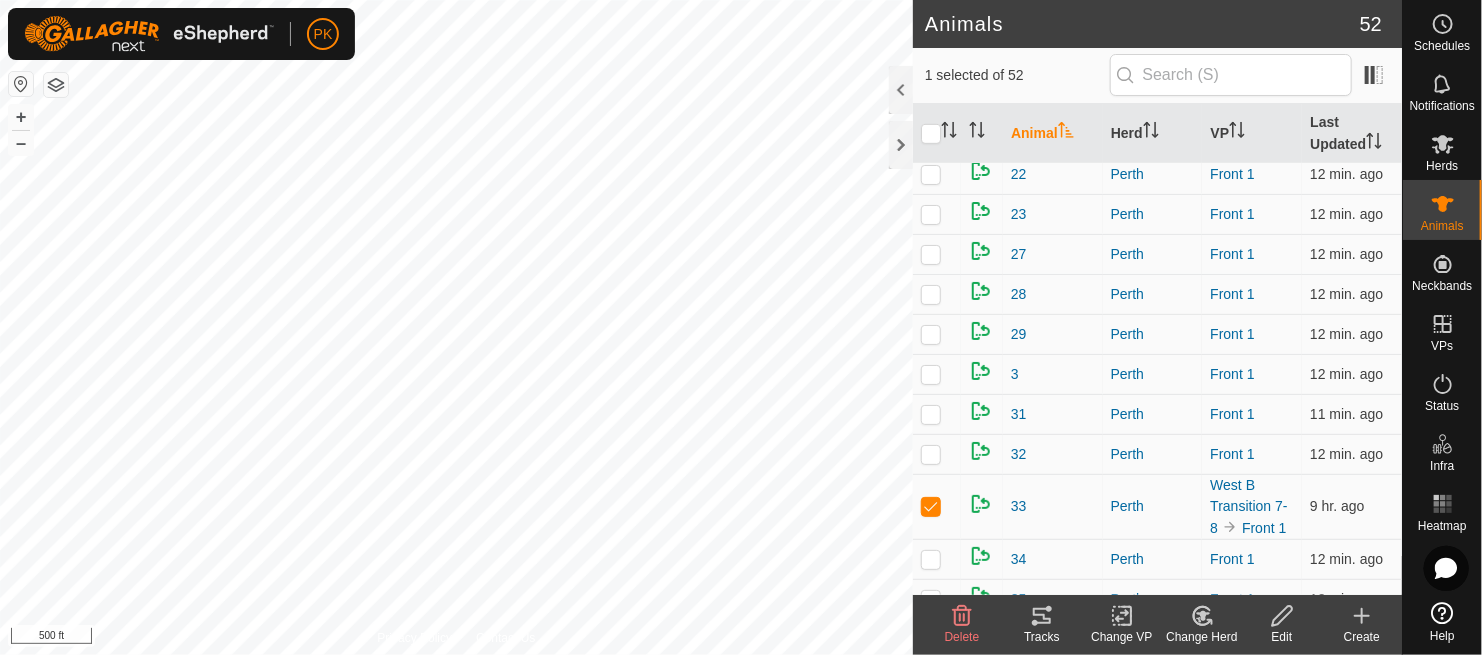 scroll, scrollTop: 646, scrollLeft: 0, axis: vertical 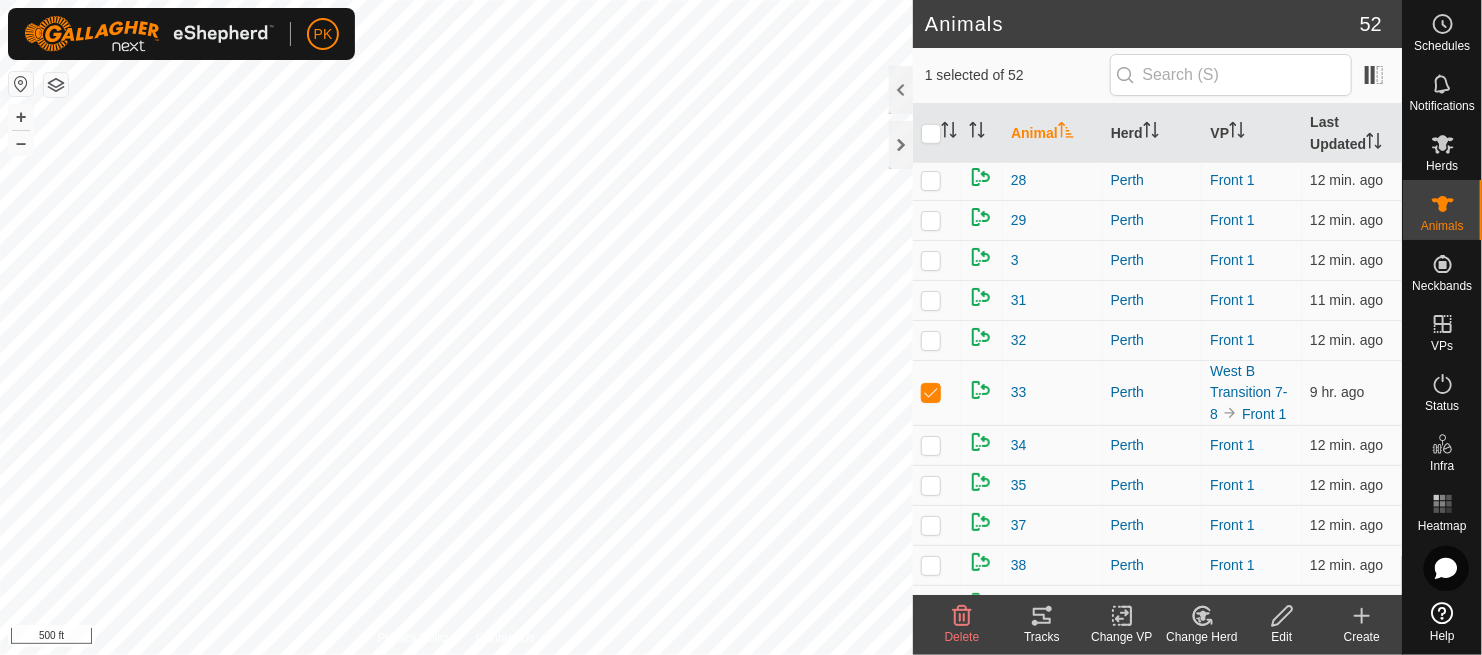 click 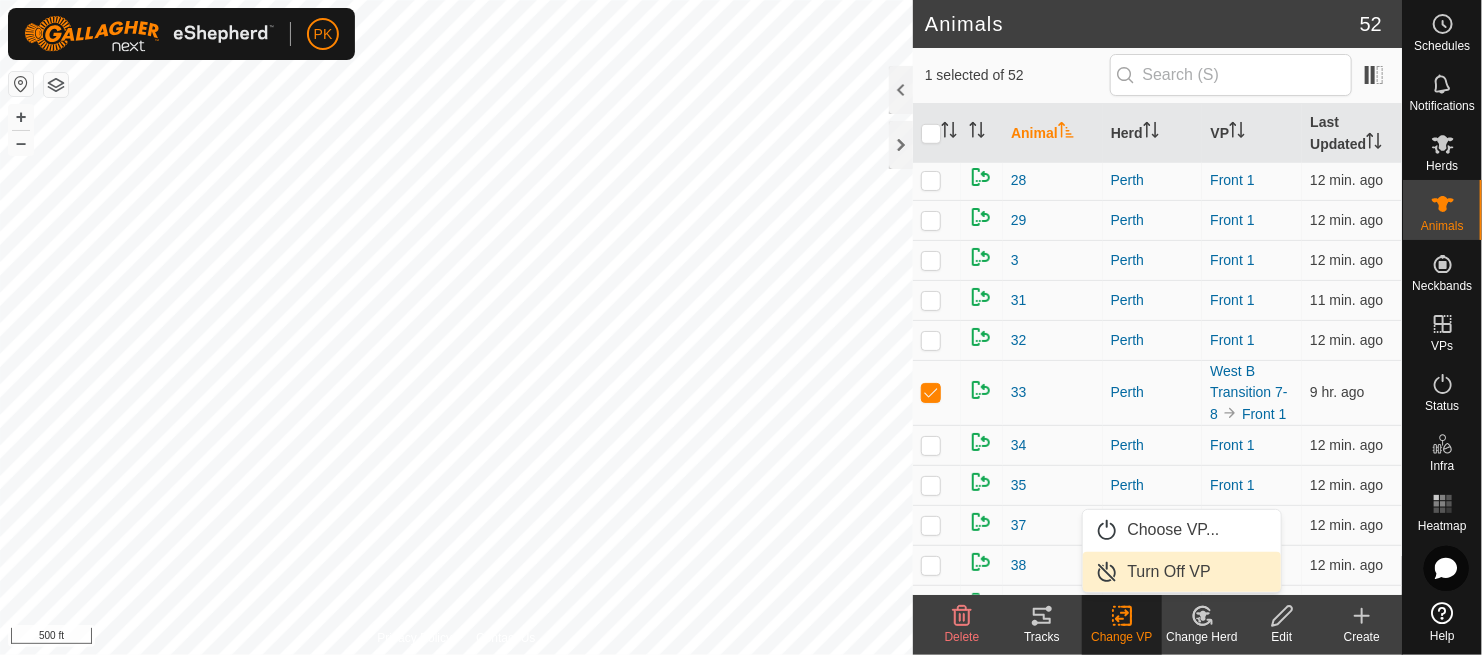 click on "Turn Off VP" at bounding box center [1182, 572] 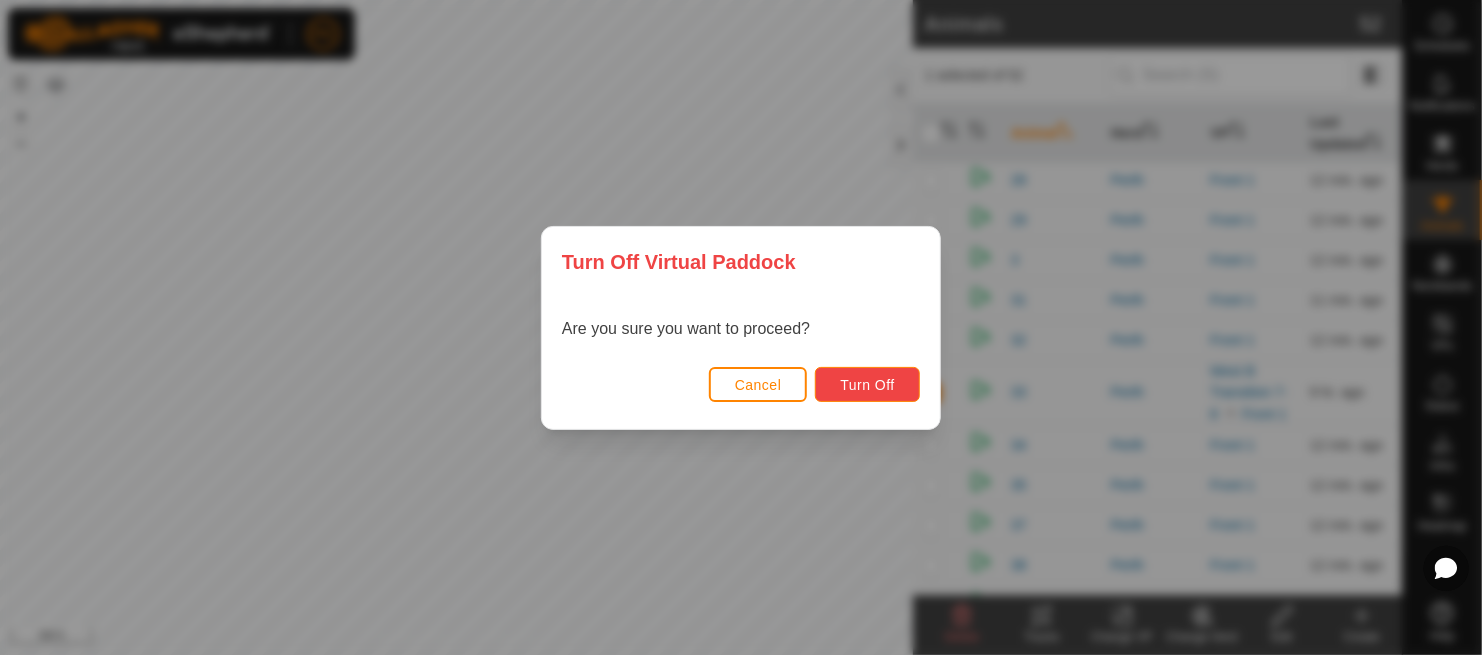 click on "Turn Off" at bounding box center [867, 385] 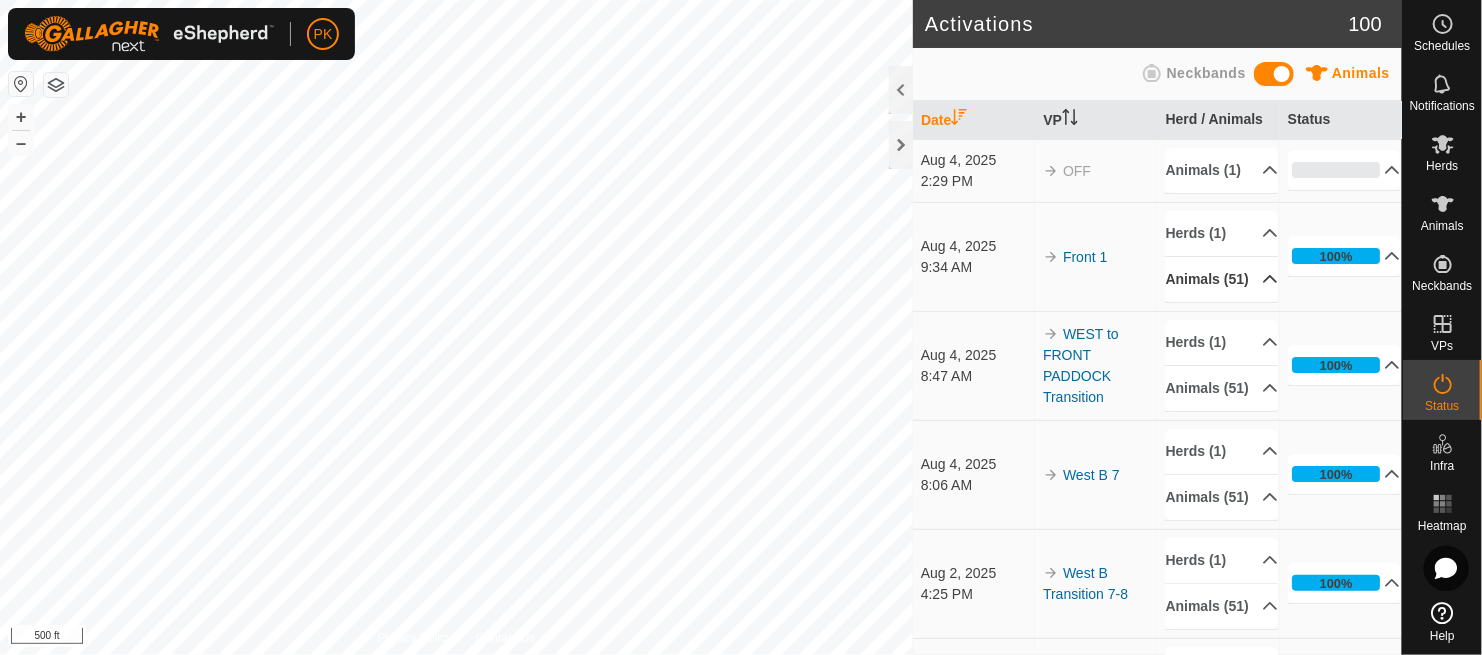 click 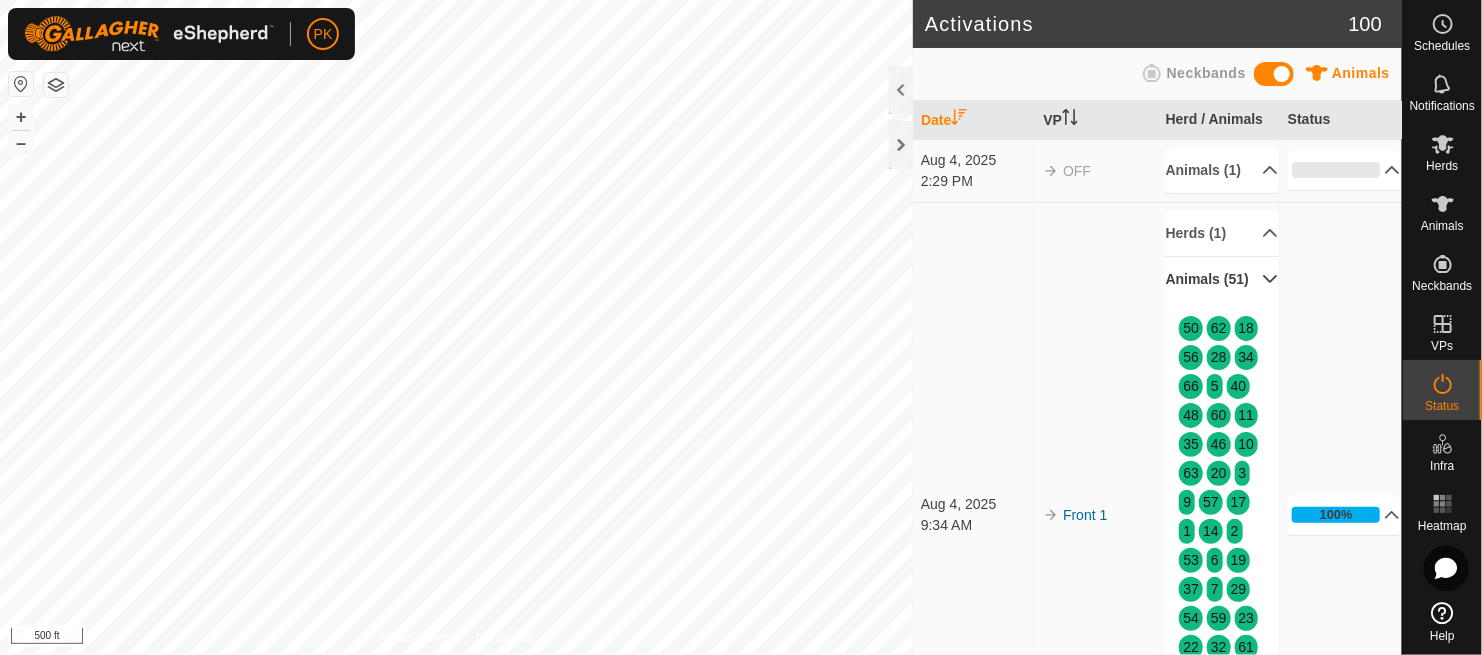 scroll, scrollTop: 1, scrollLeft: 0, axis: vertical 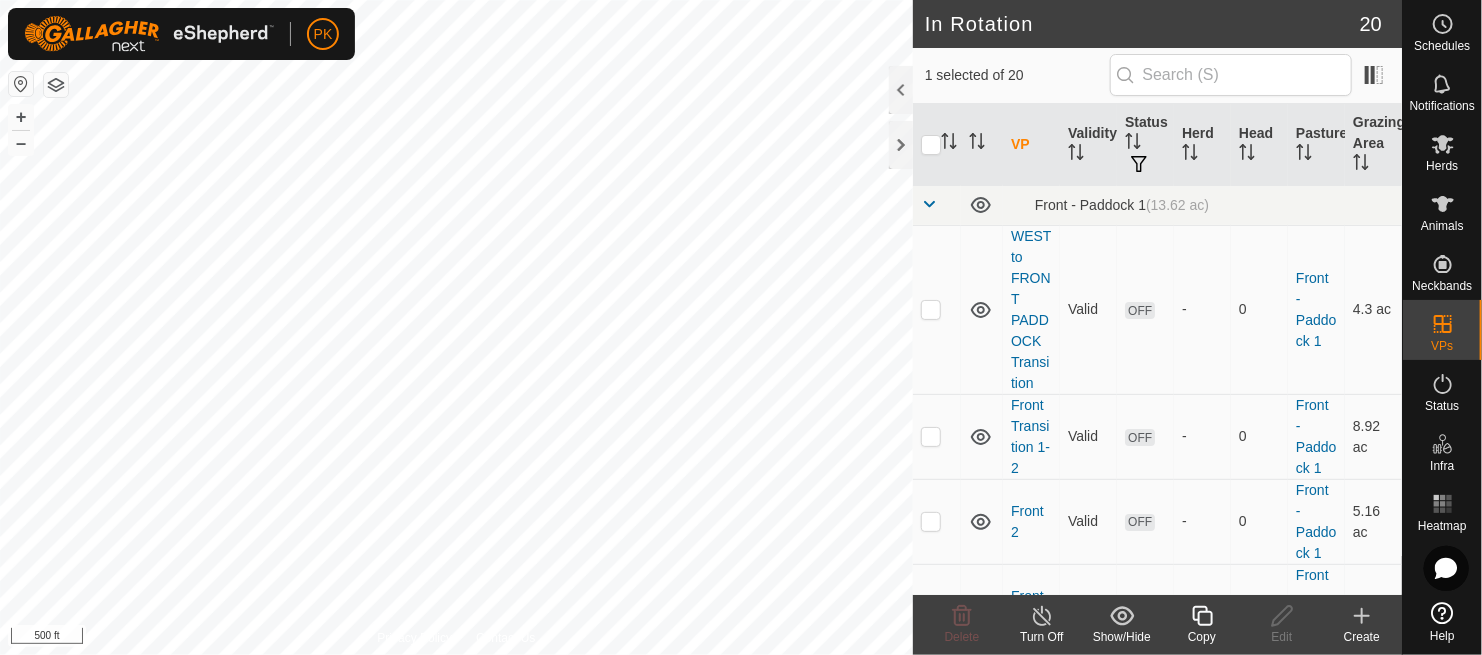 checkbox on "true" 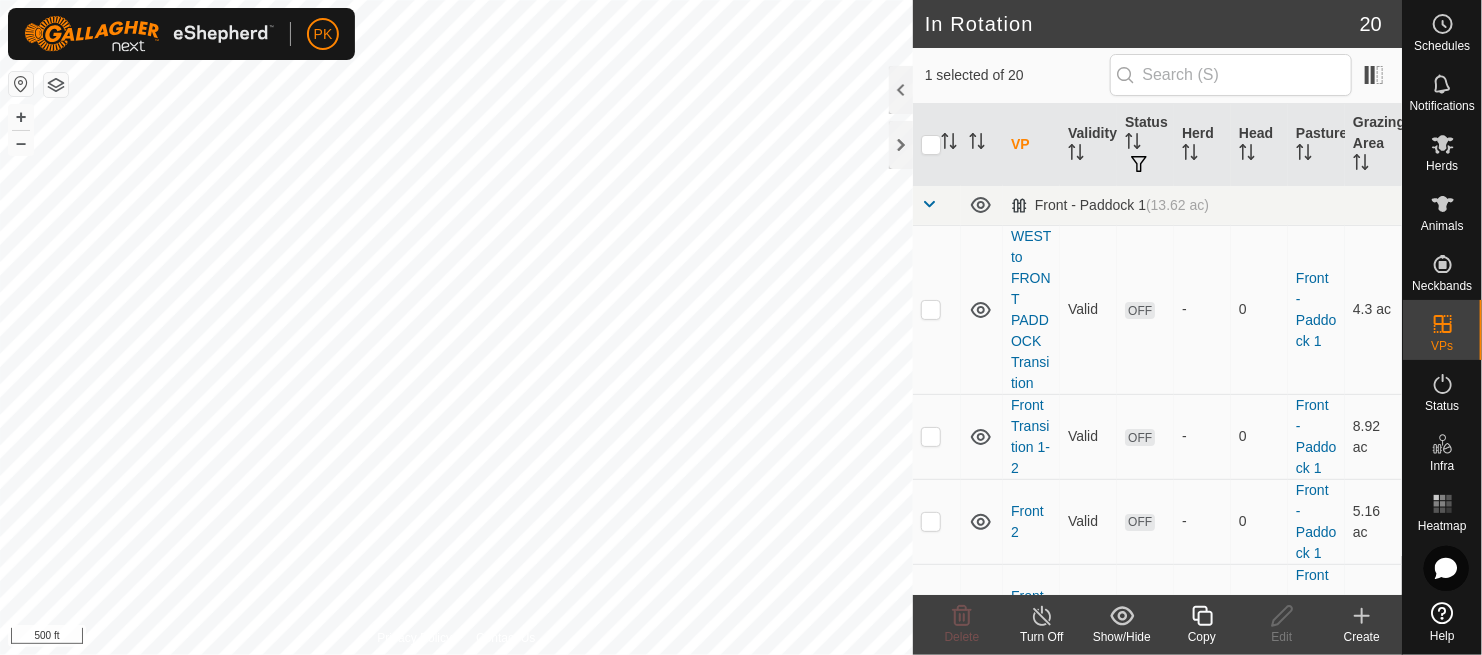 checkbox on "false" 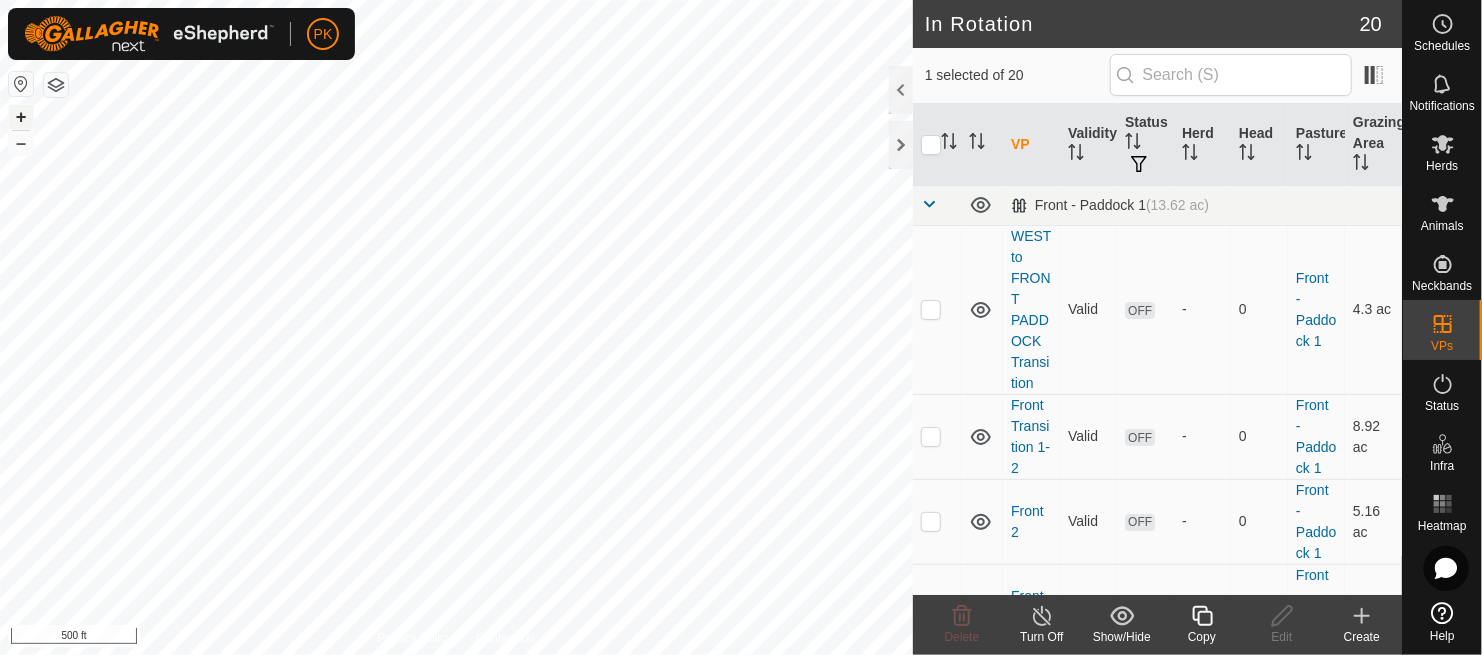 click on "+" at bounding box center [21, 117] 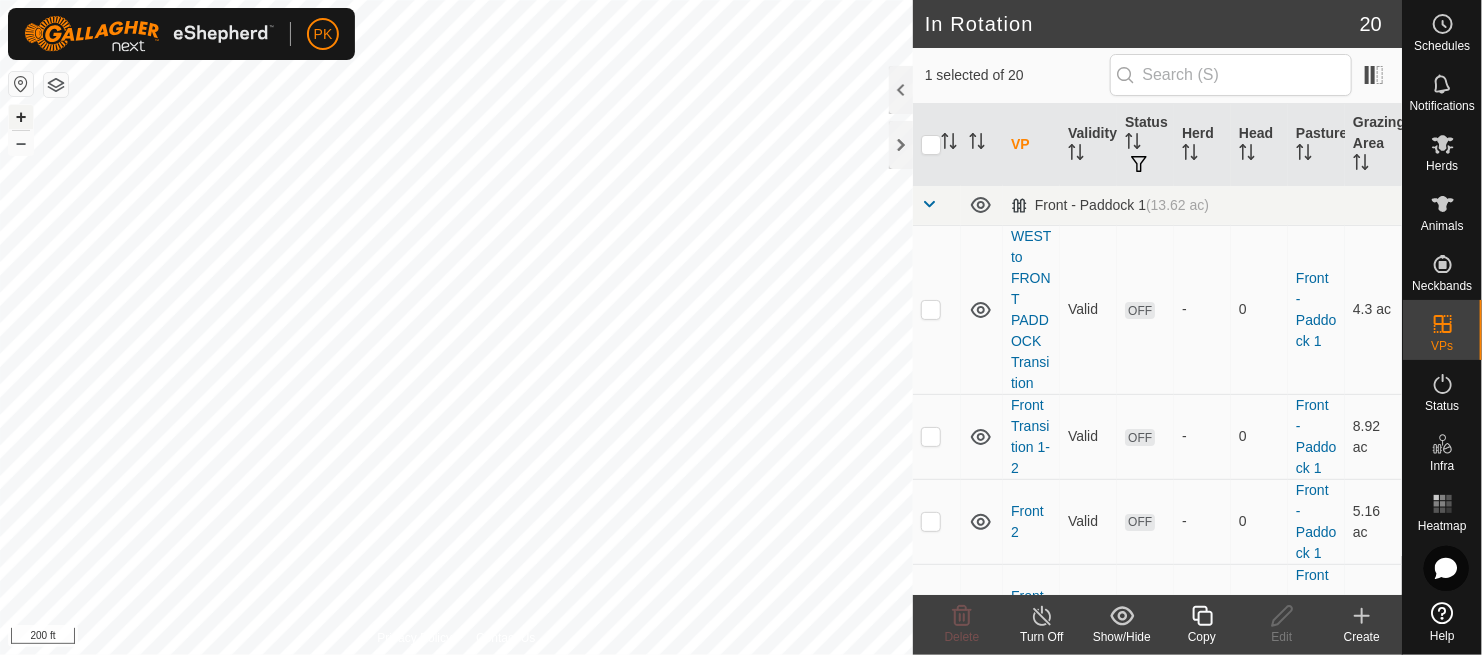 click on "+" at bounding box center [21, 117] 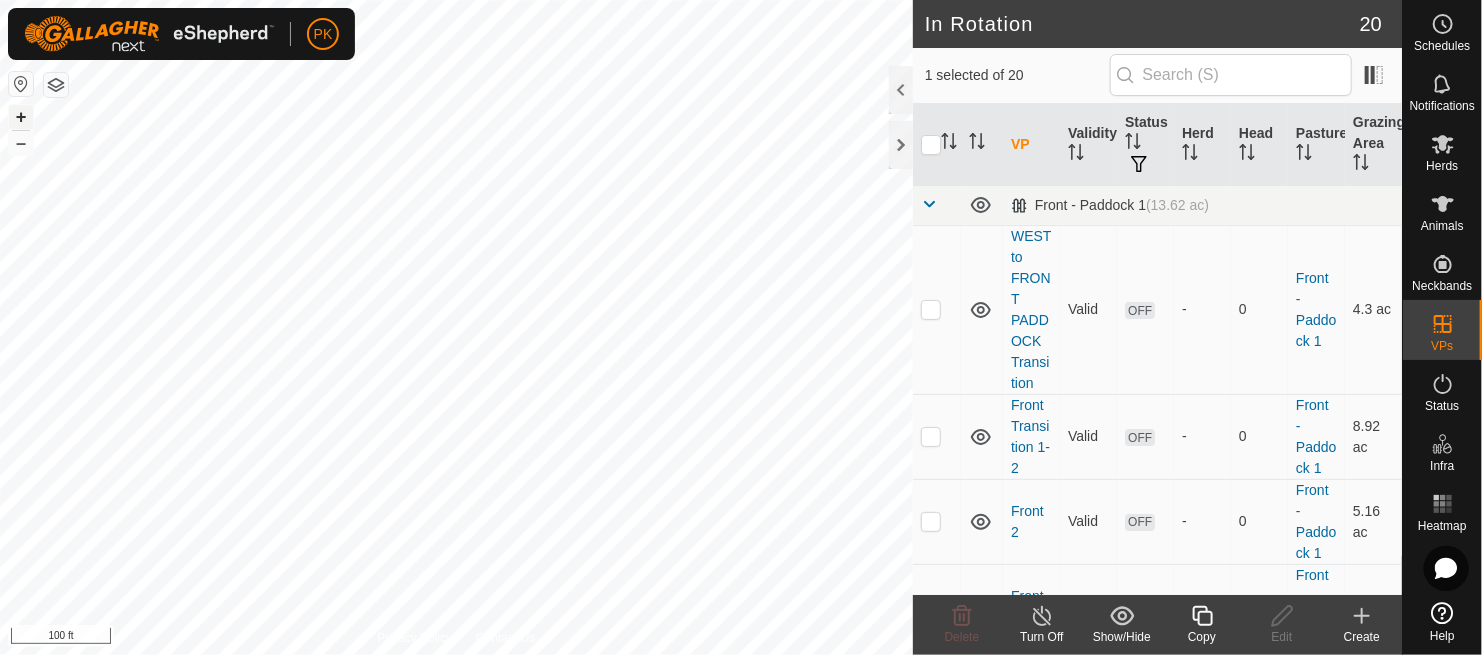 checkbox on "false" 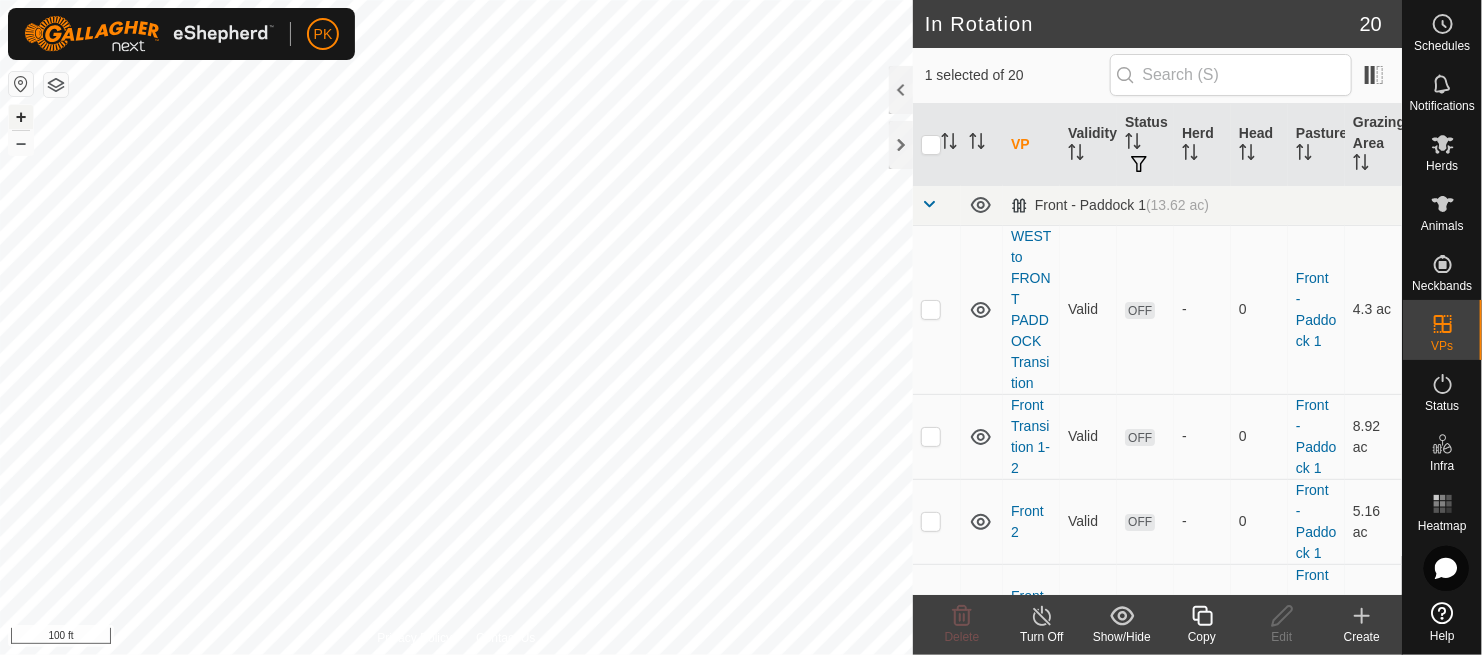 checkbox on "true" 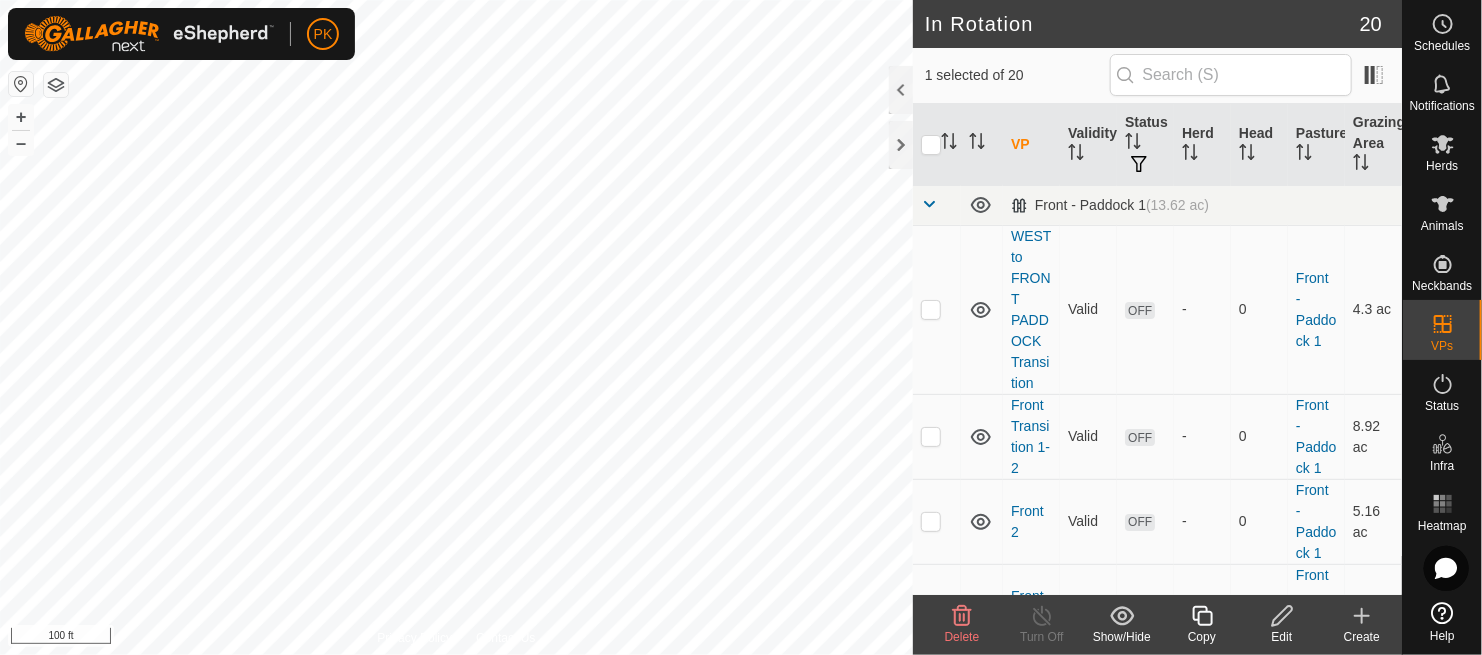 checkbox on "true" 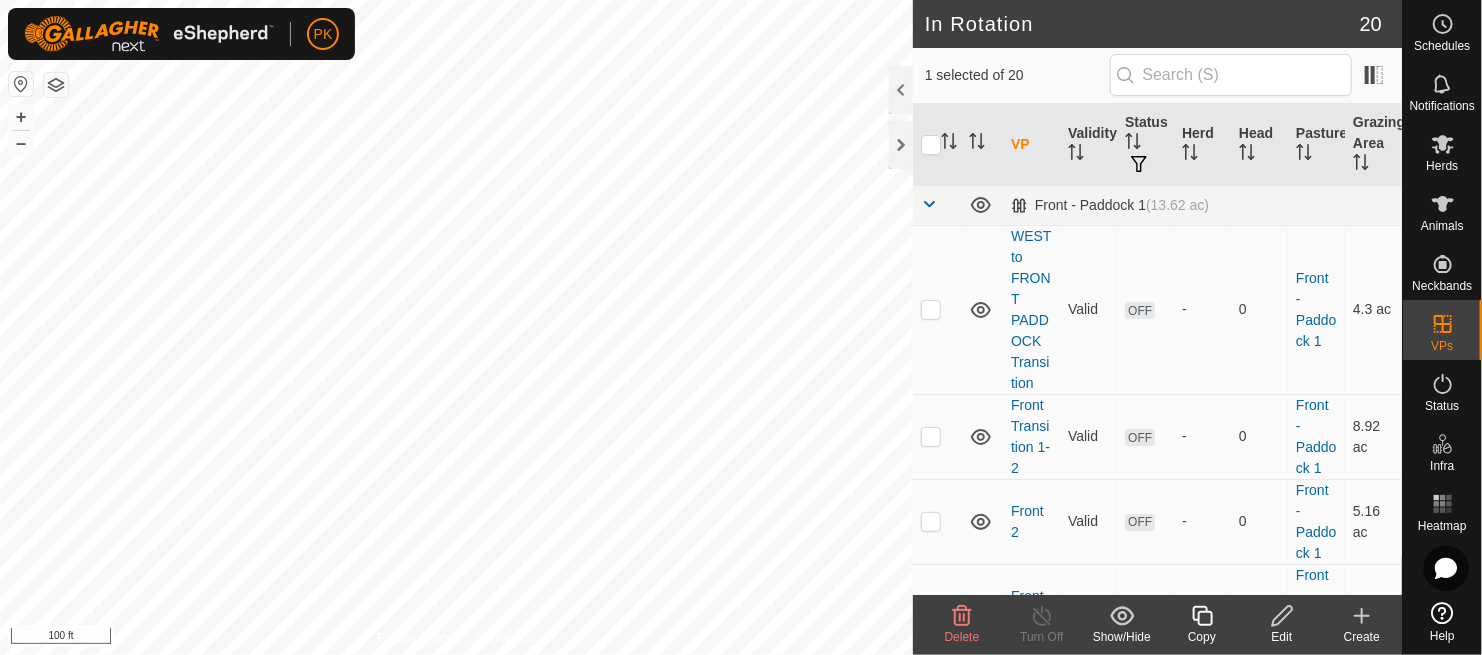 checkbox on "false" 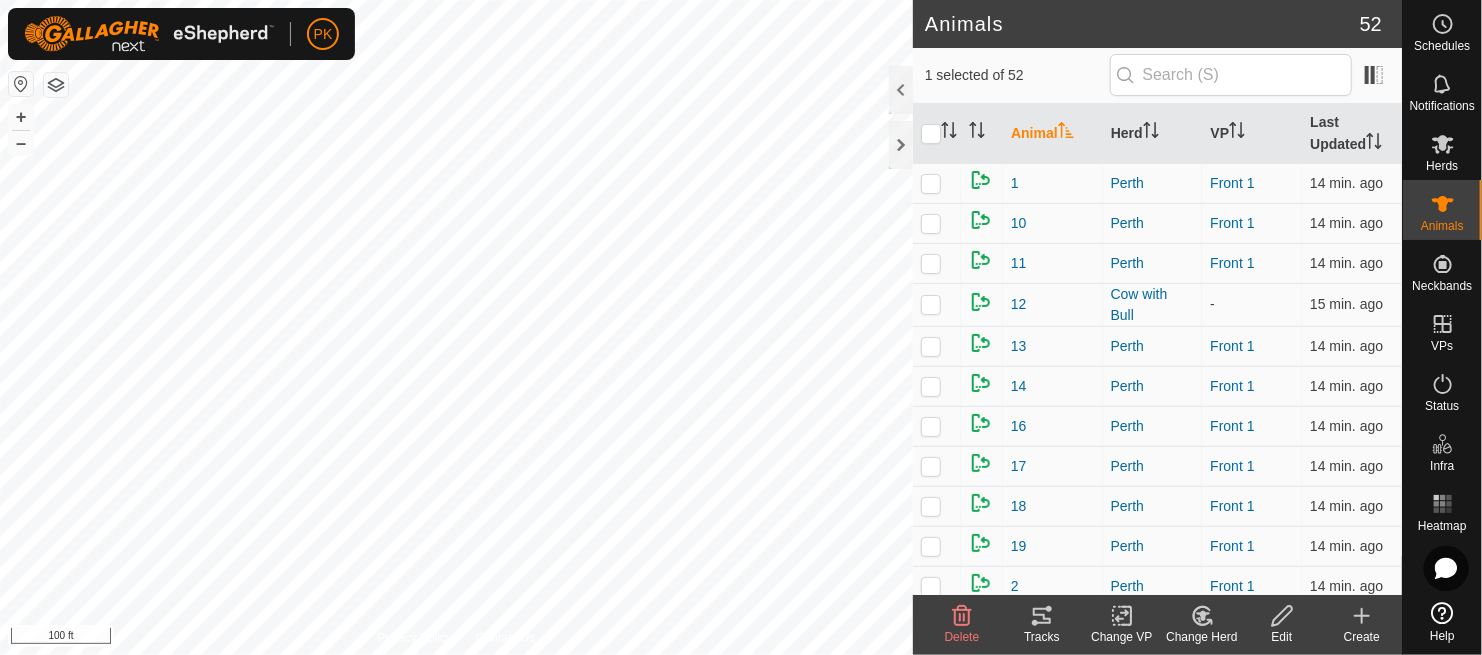 click 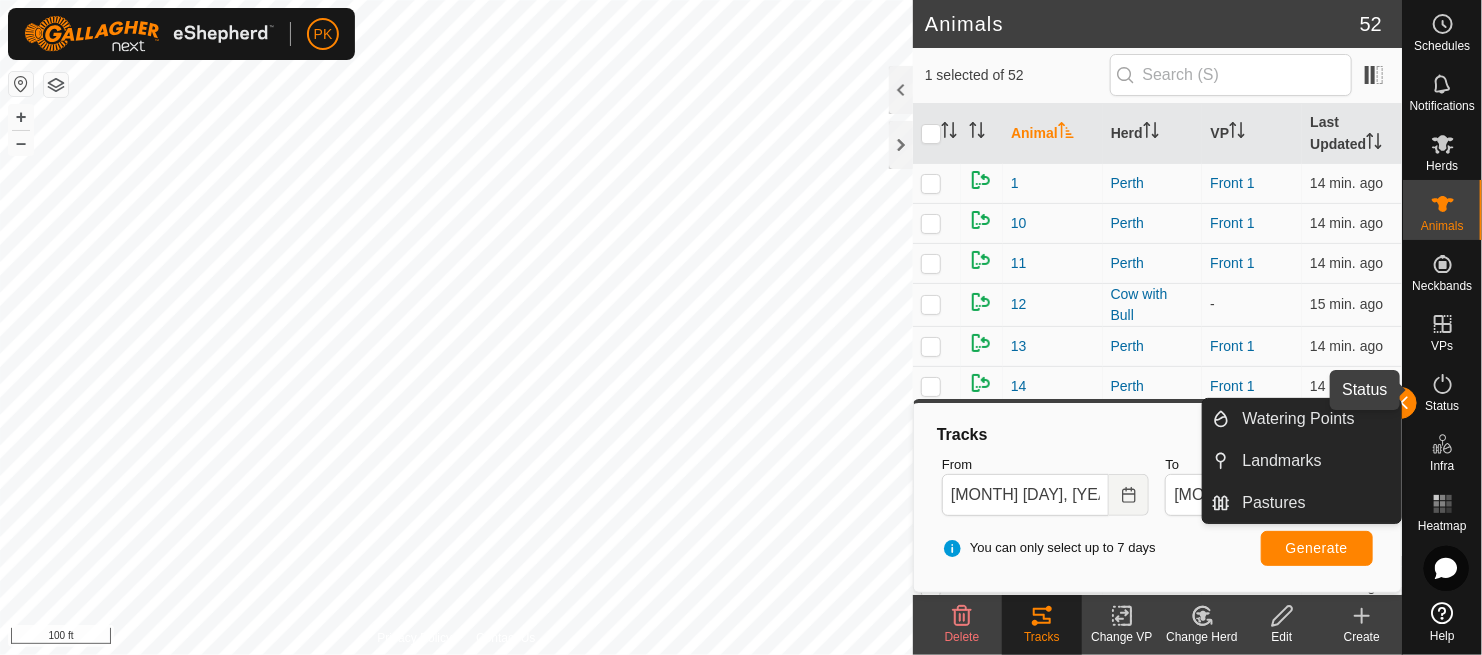 click 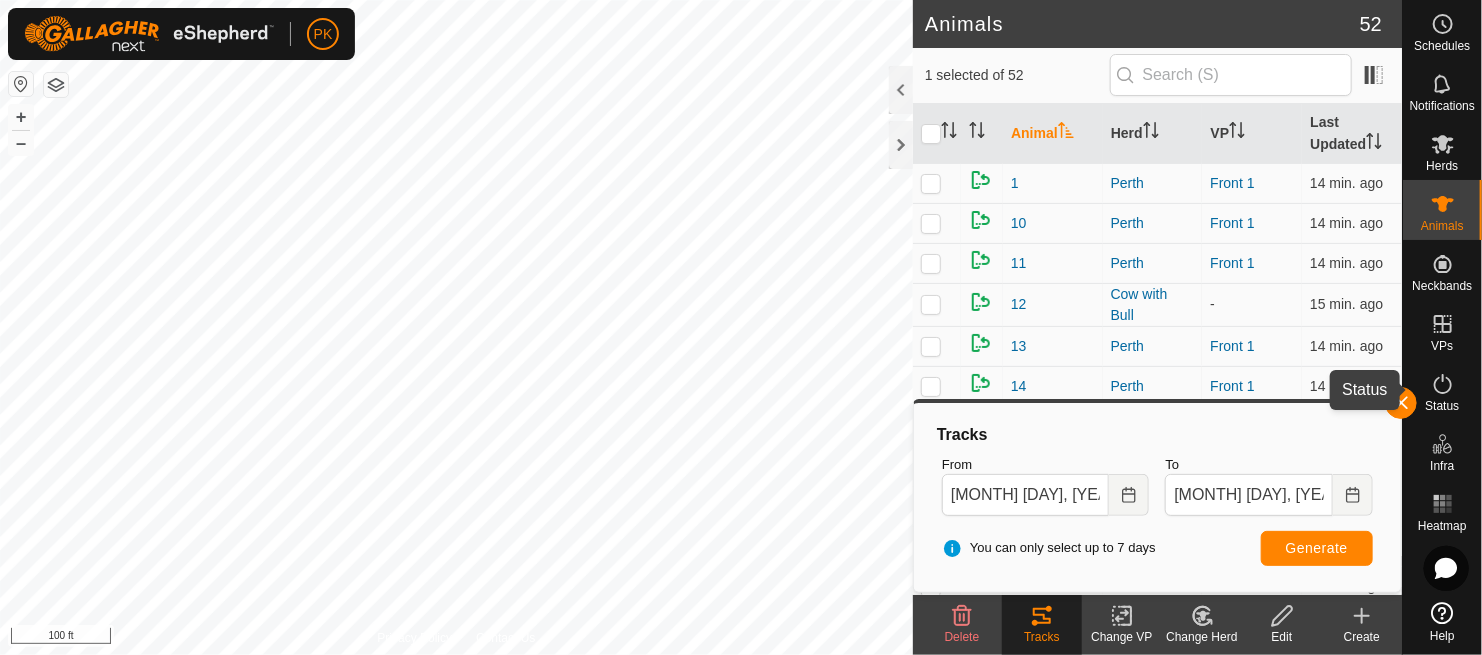 click 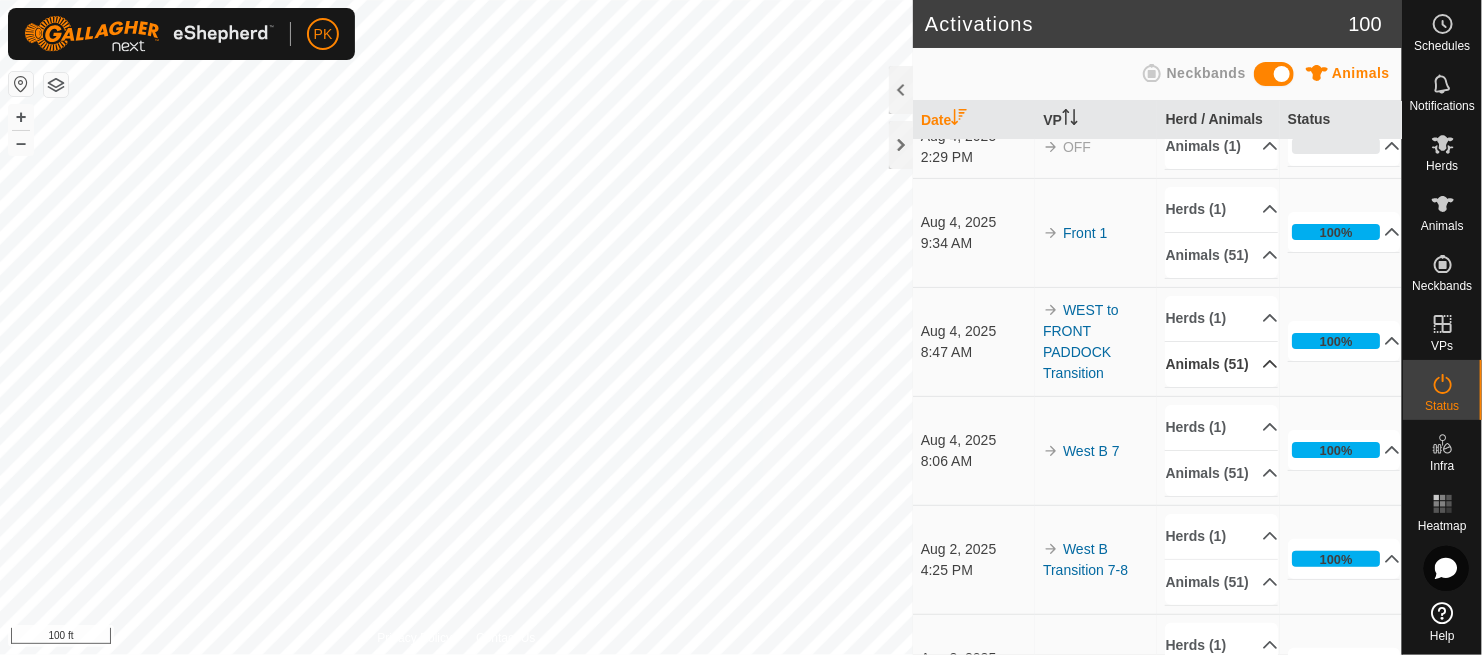 scroll, scrollTop: 0, scrollLeft: 0, axis: both 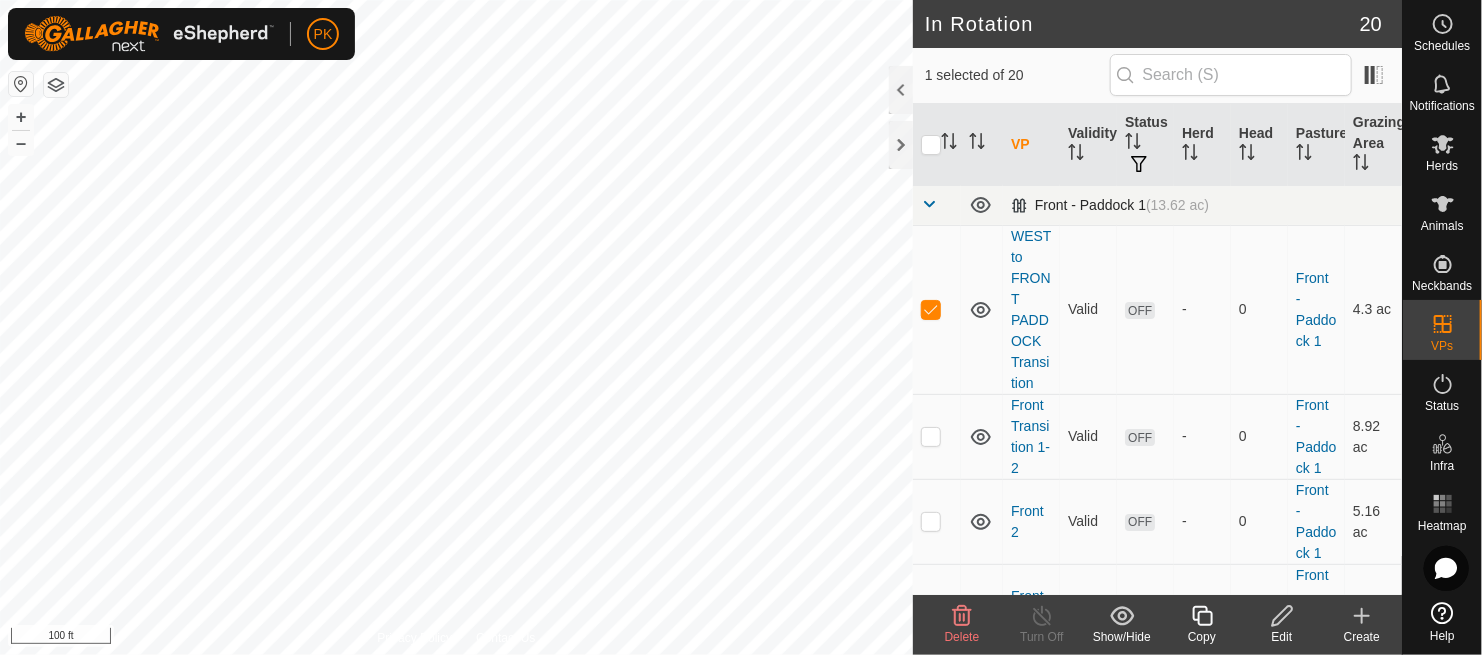 checkbox on "false" 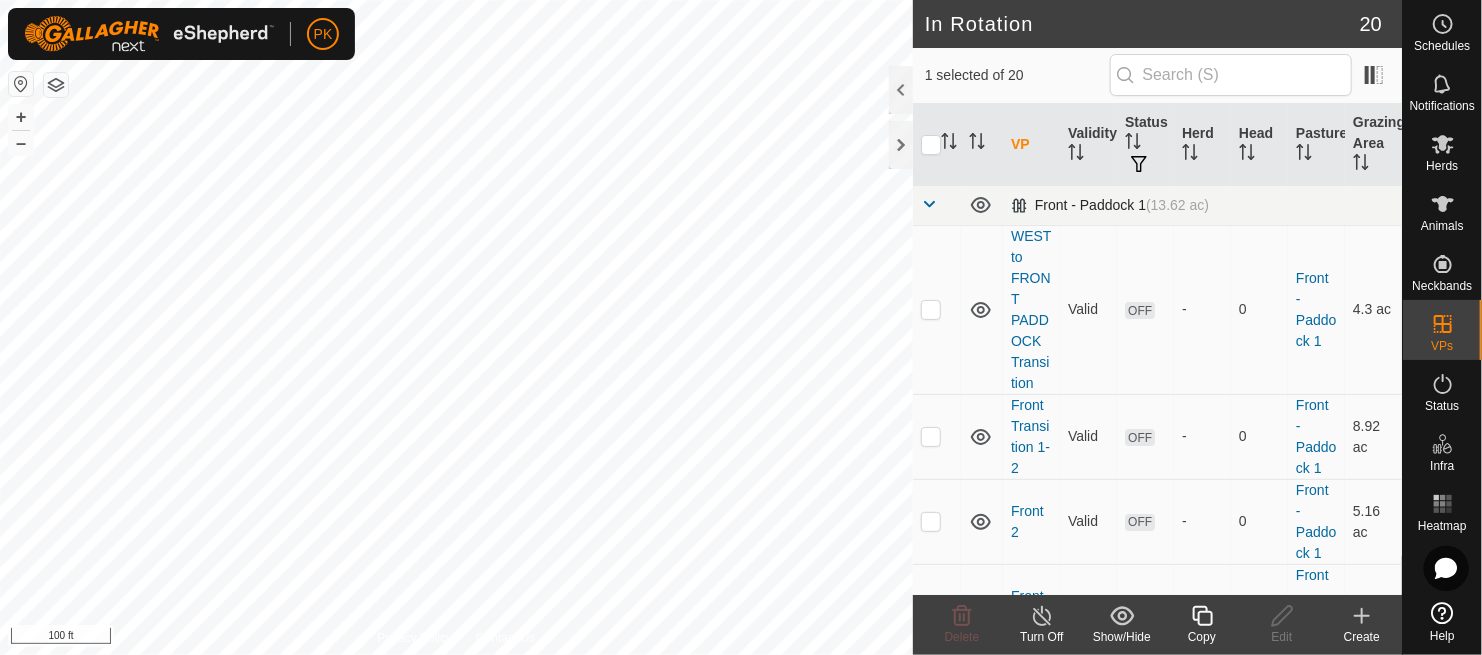 checkbox on "false" 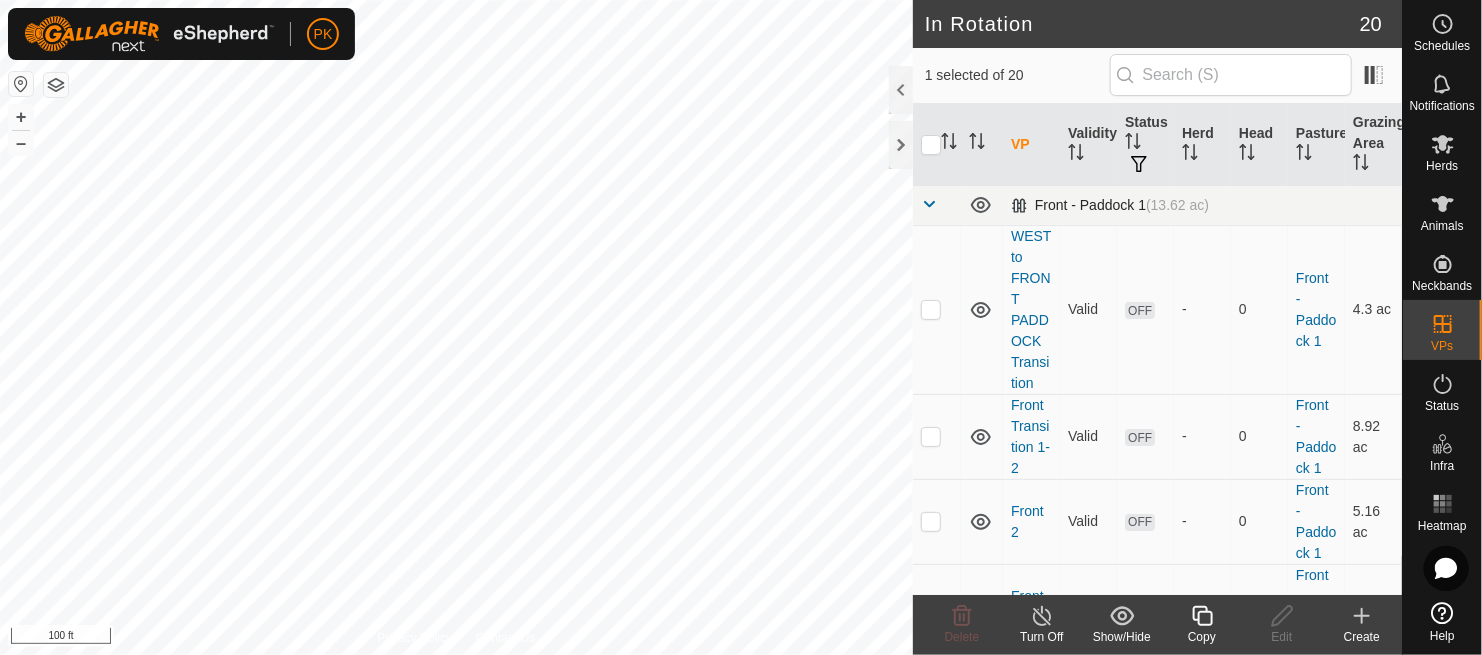 checkbox on "true" 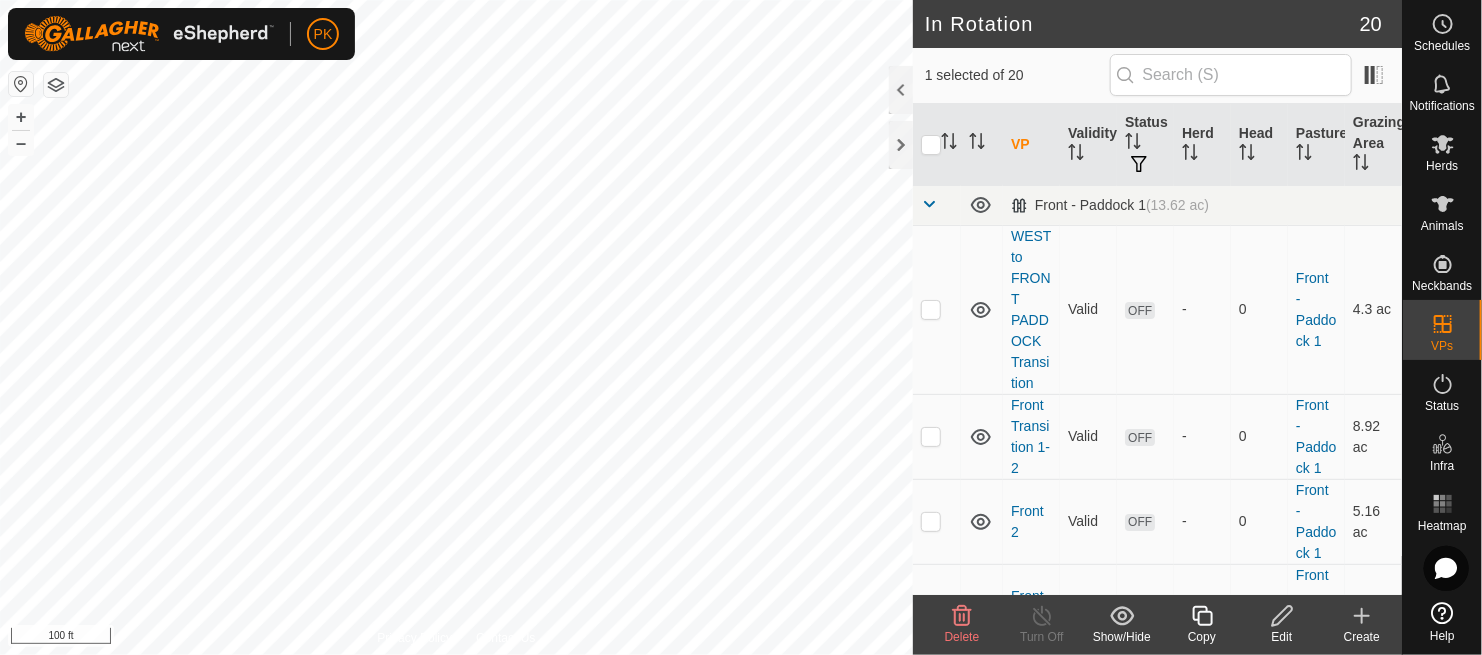 checkbox on "true" 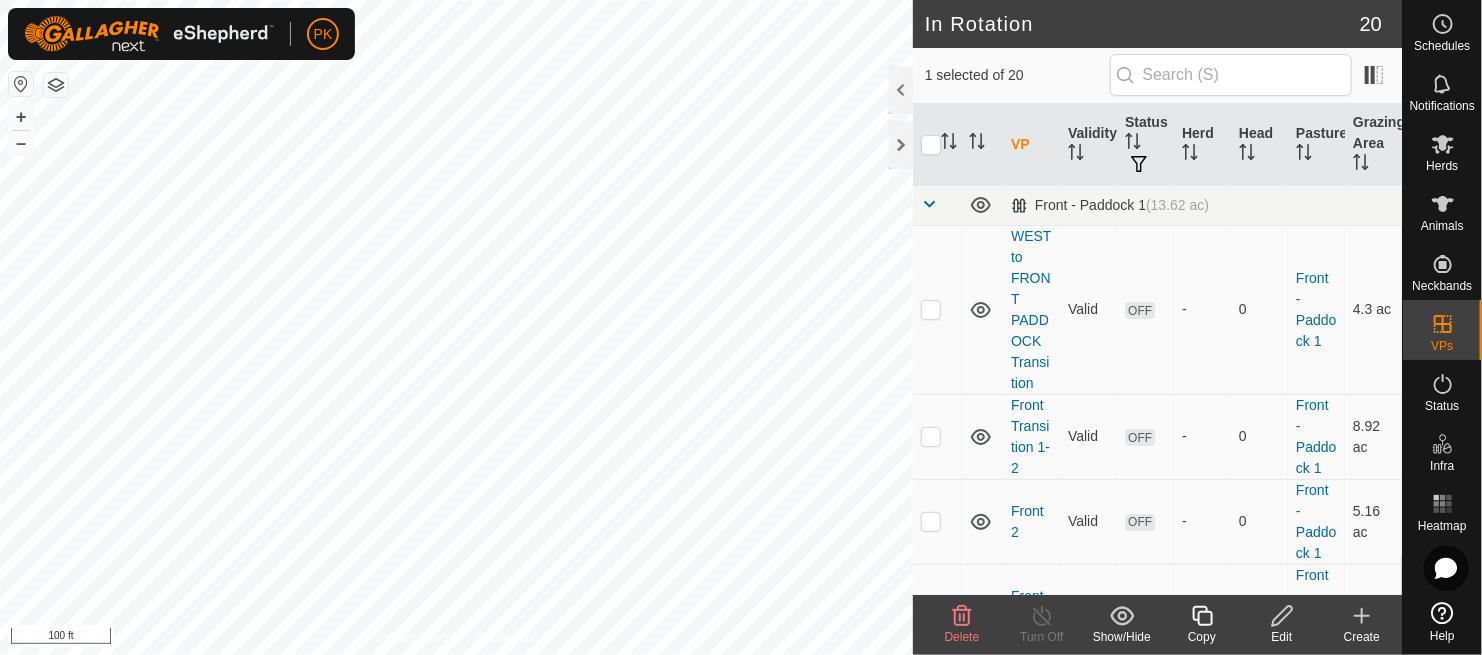 checkbox on "false" 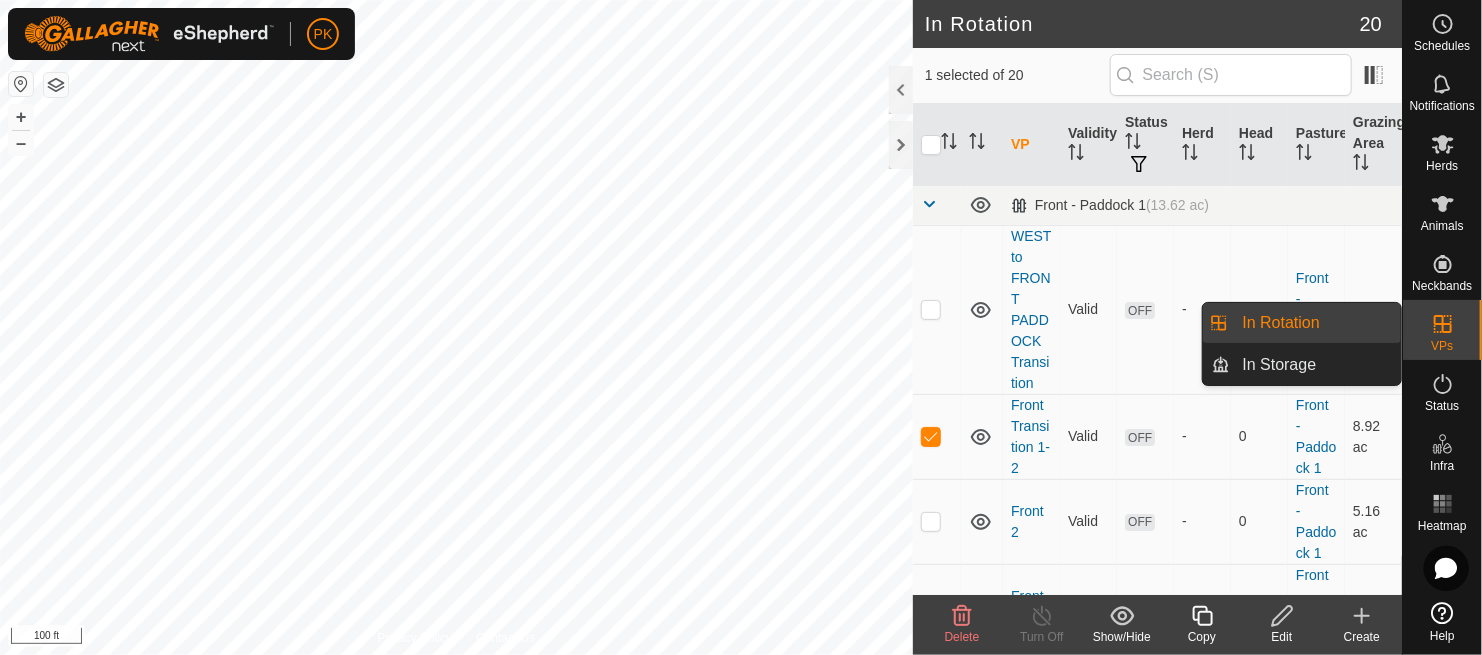 click on "In Rotation" at bounding box center [1316, 323] 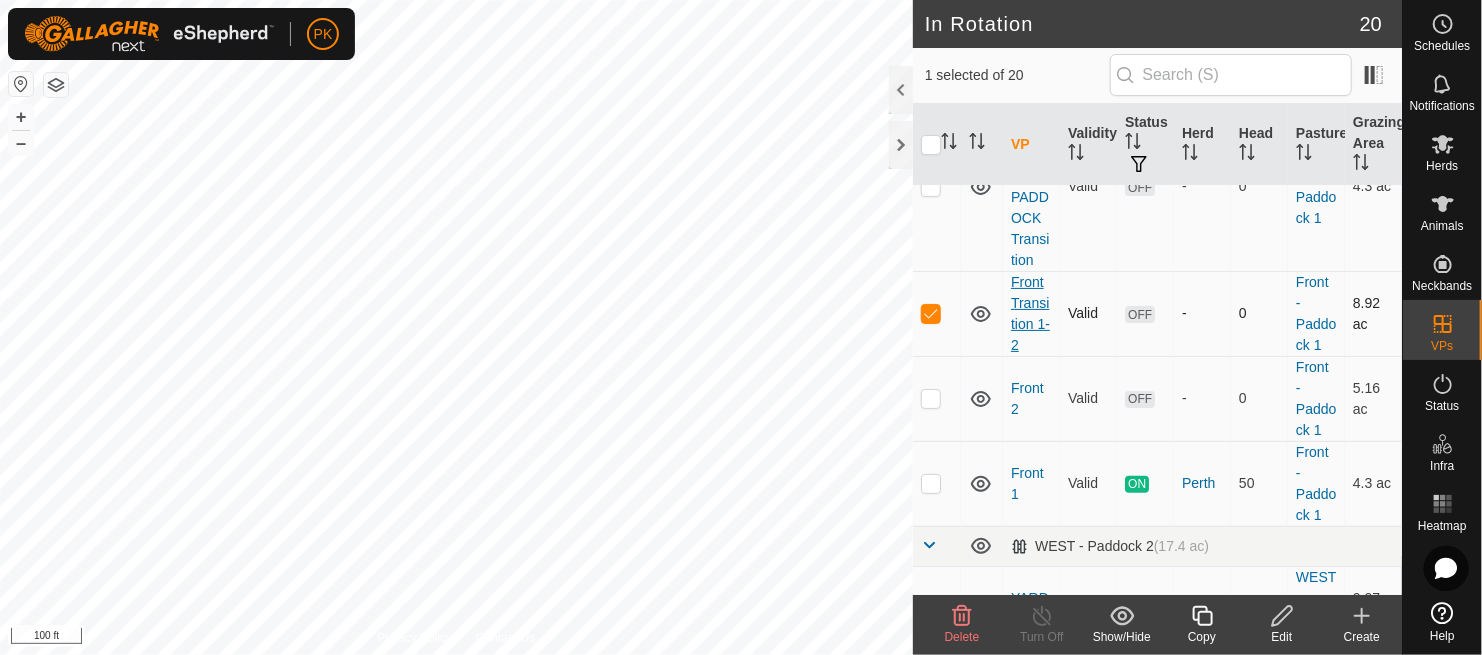 scroll, scrollTop: 146, scrollLeft: 0, axis: vertical 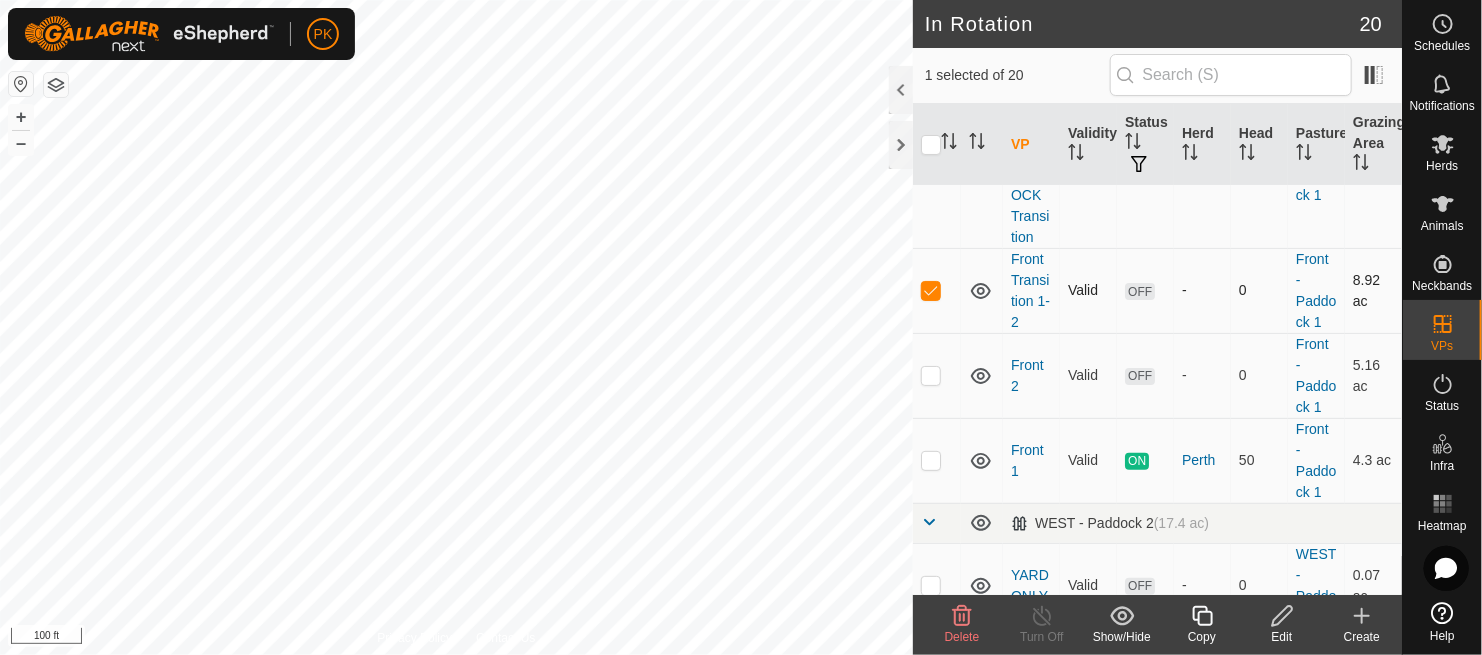 click at bounding box center (931, 290) 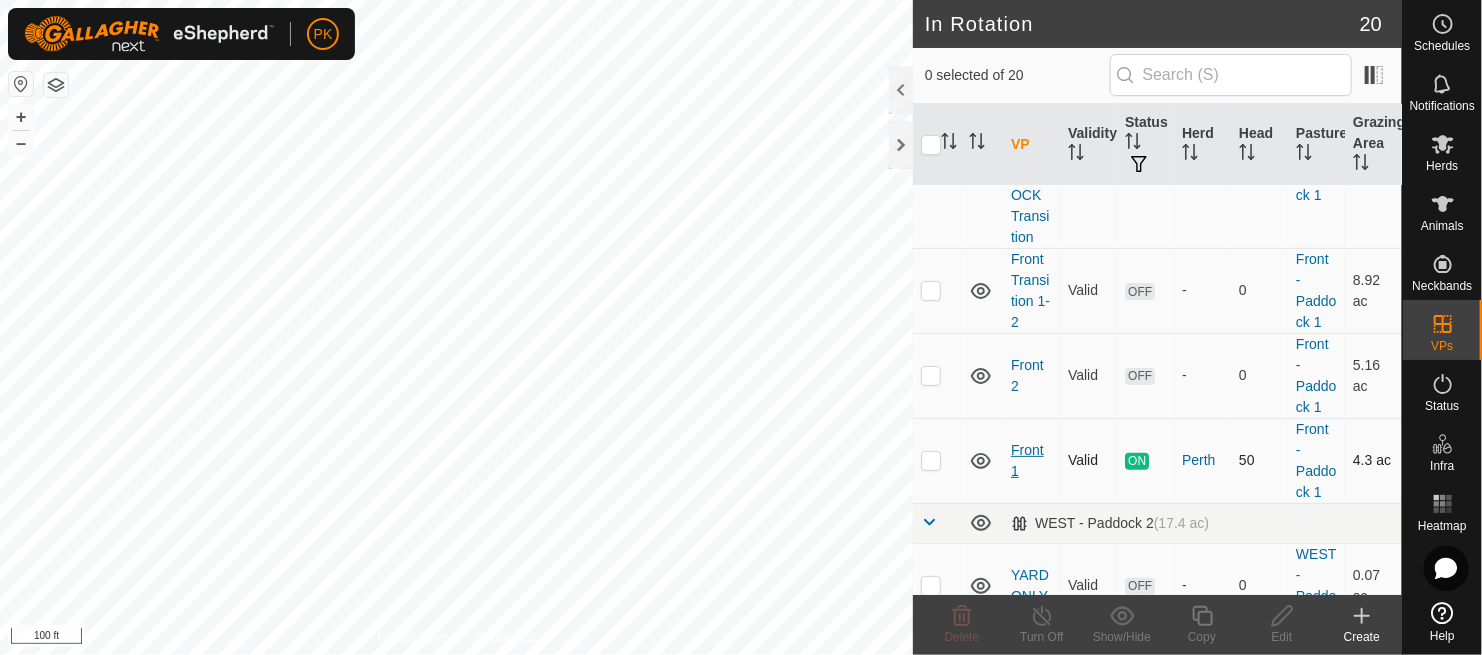 click on "Front 1" at bounding box center [1027, 460] 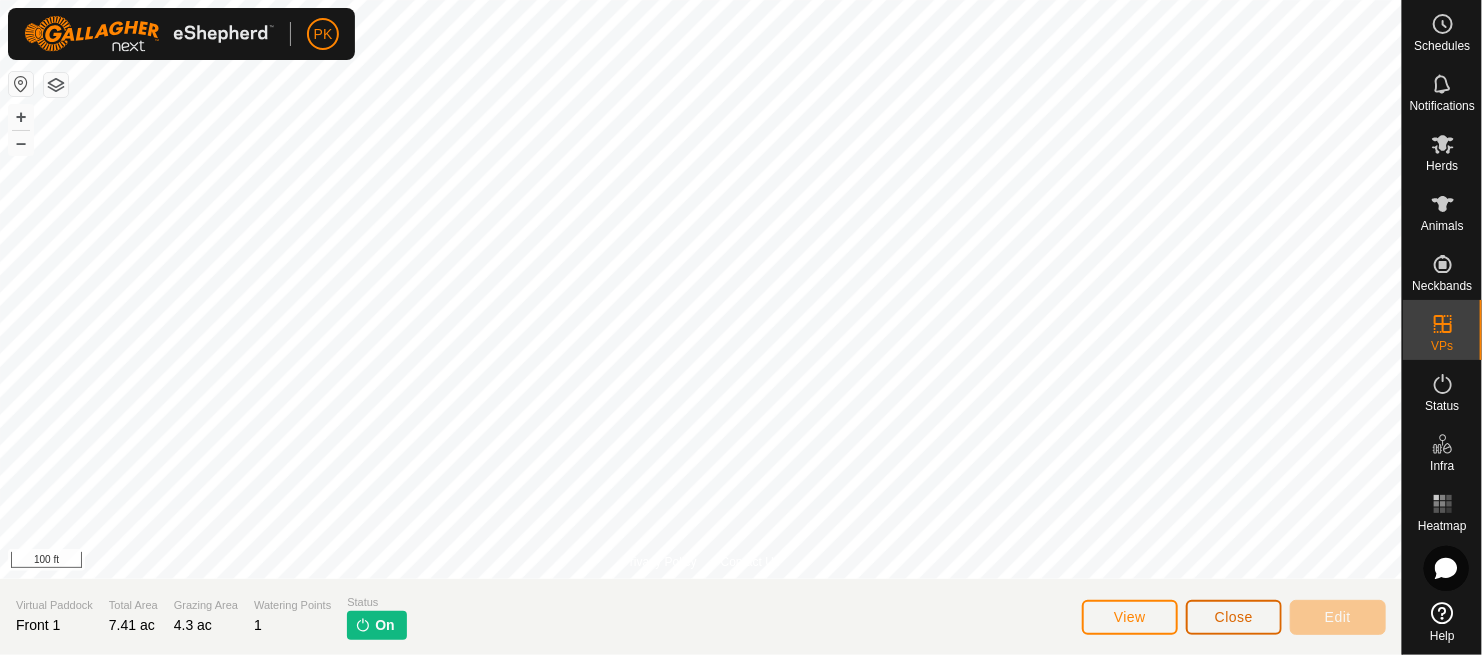 click on "Close" 